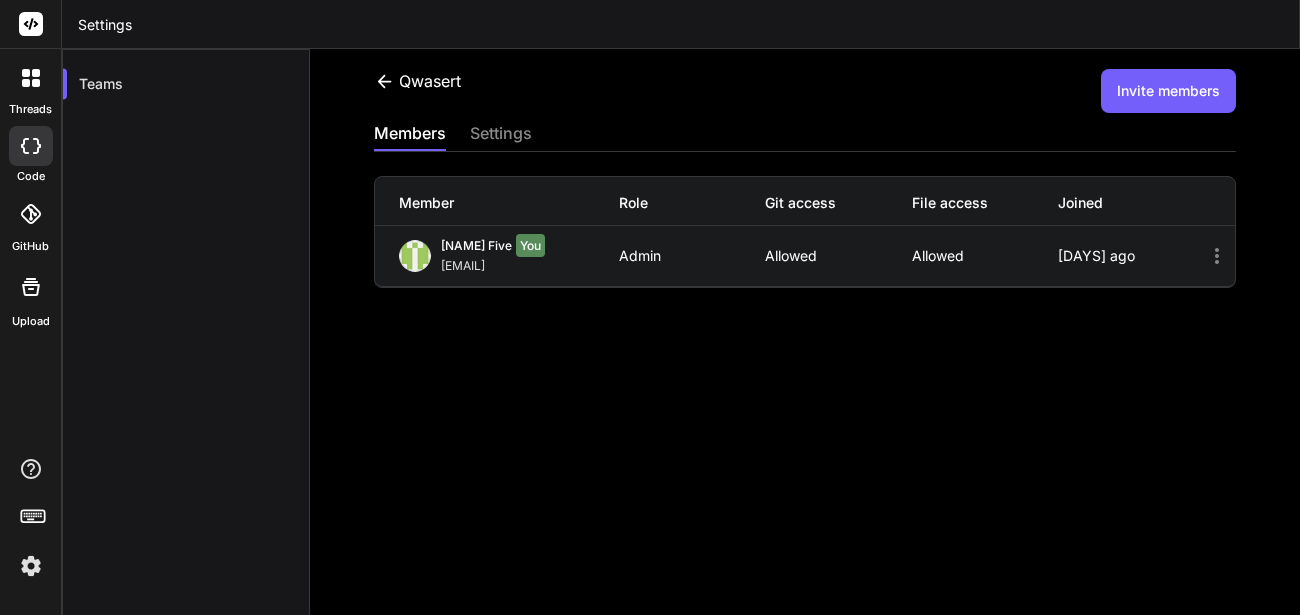 scroll, scrollTop: 0, scrollLeft: 0, axis: both 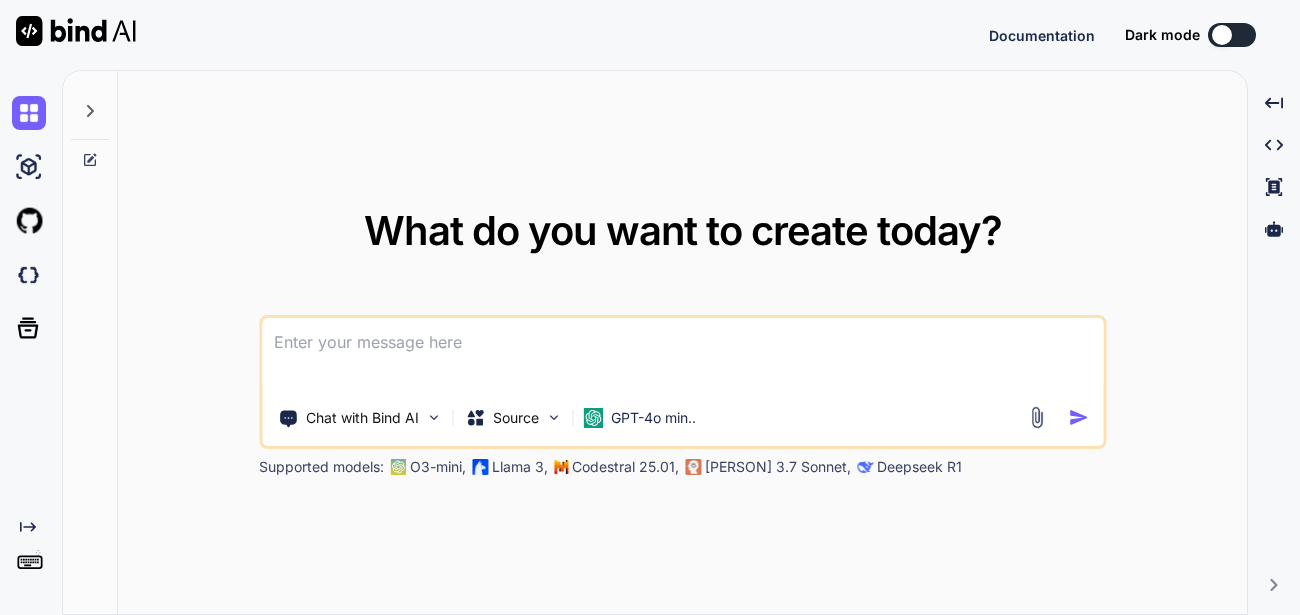 click on "What do you want to create today? Chat with Bind AI Source GPT-4o min.. Supported models: O3-mini, Llama 3, Codestral 25.01, Claude 3.7 Sonnet, Deepseek R1" at bounding box center (682, 343) 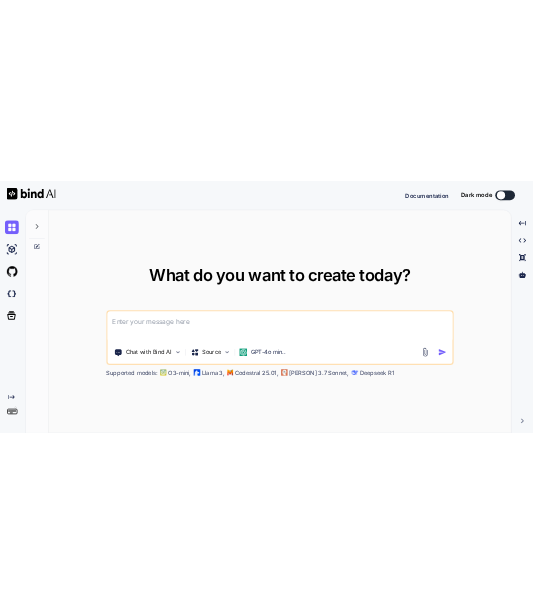 scroll, scrollTop: 0, scrollLeft: 0, axis: both 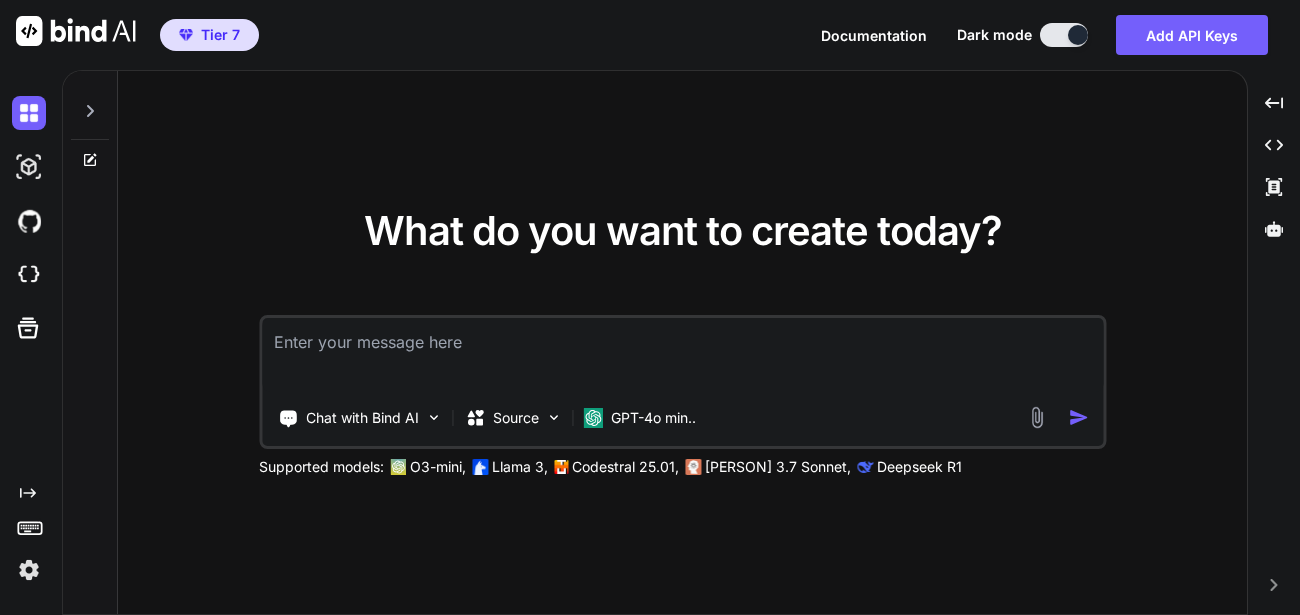 type on "x" 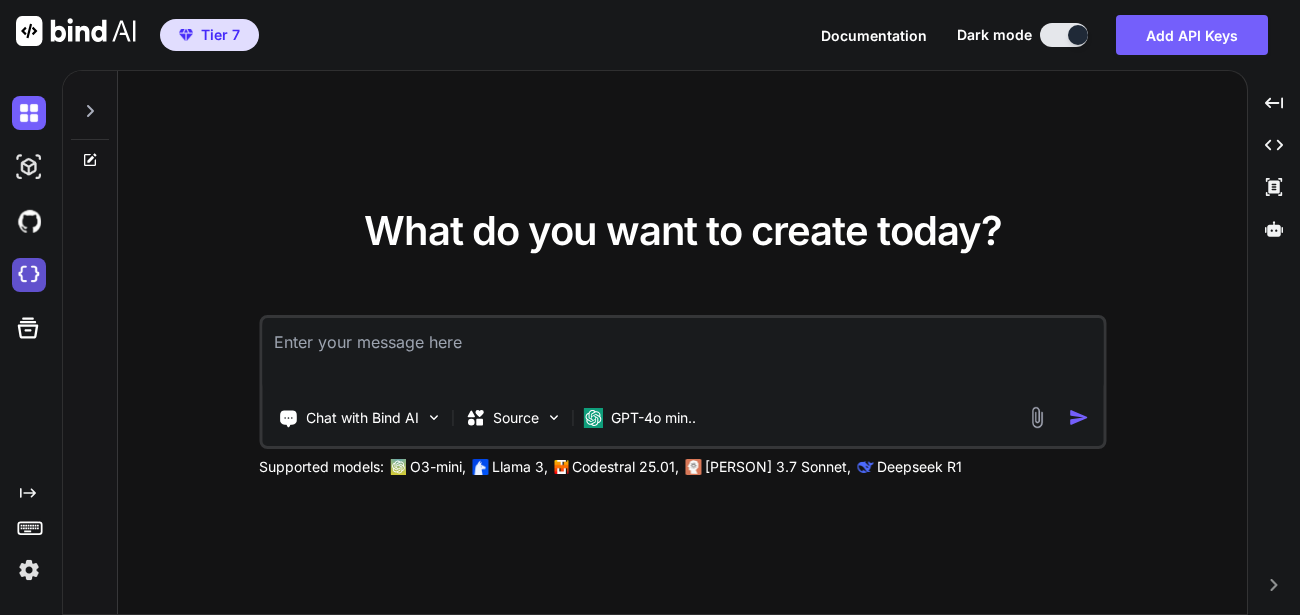 click at bounding box center [29, 275] 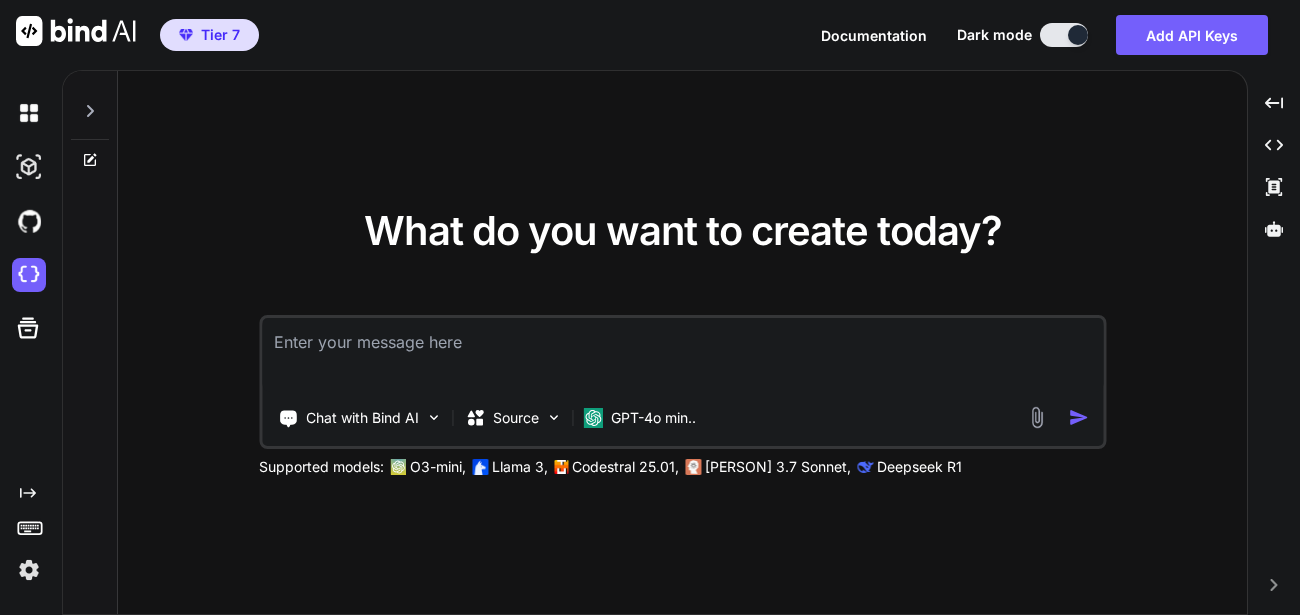 click at bounding box center [29, 570] 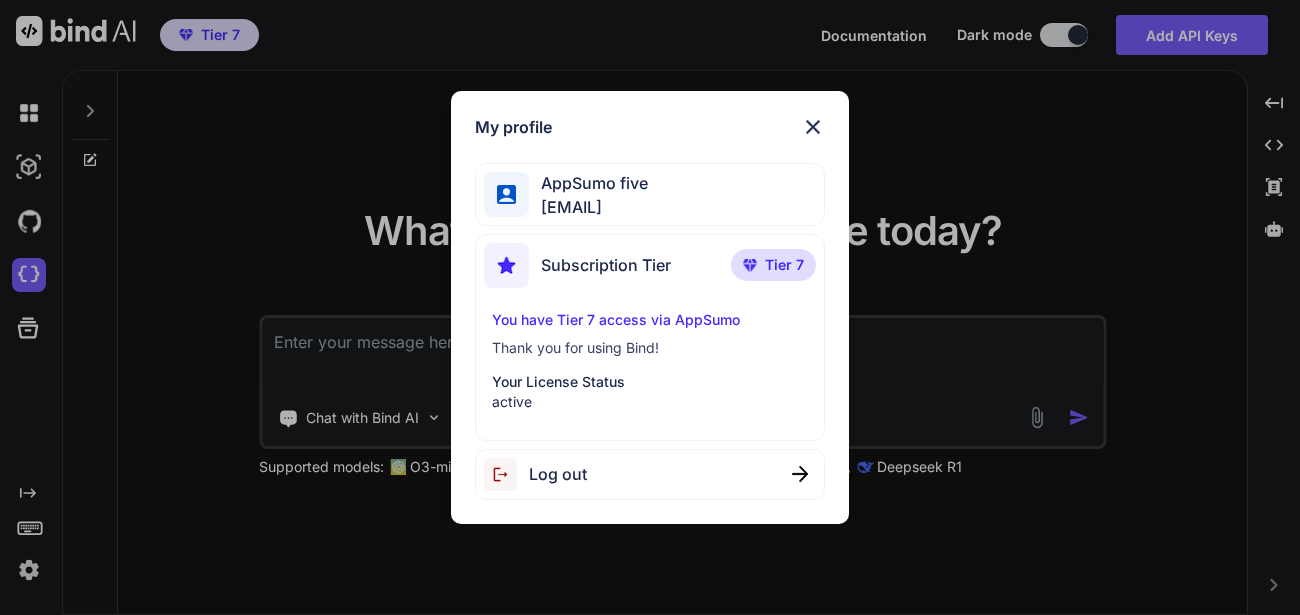 click on "Log out" at bounding box center [649, 474] 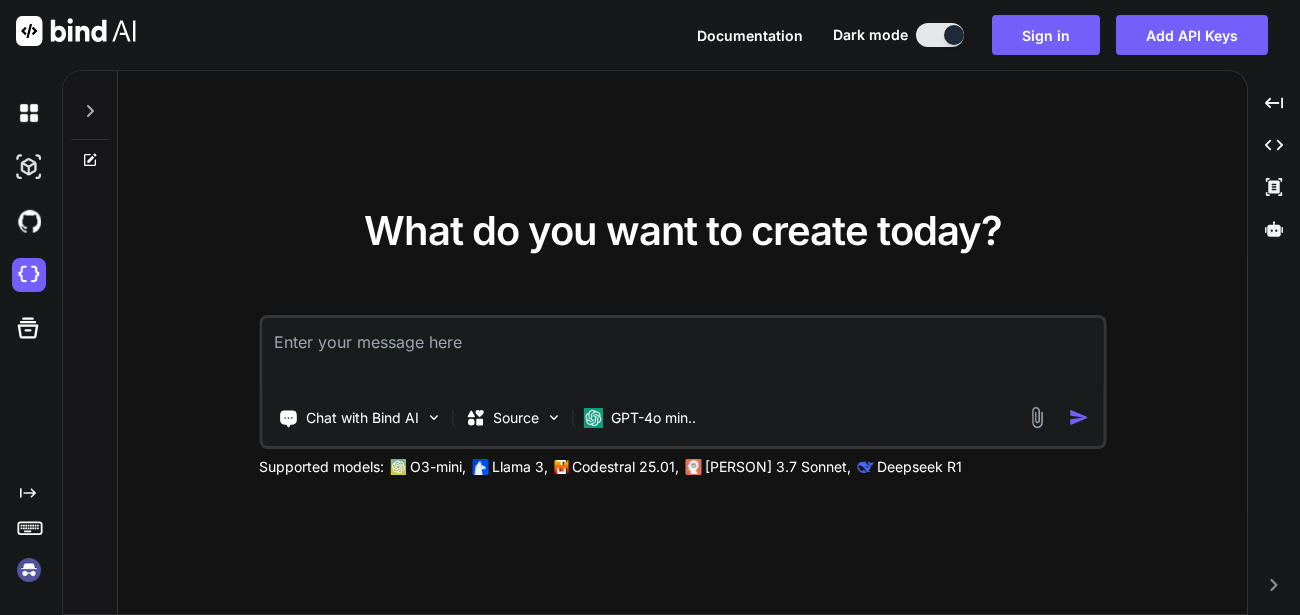 click at bounding box center [29, 570] 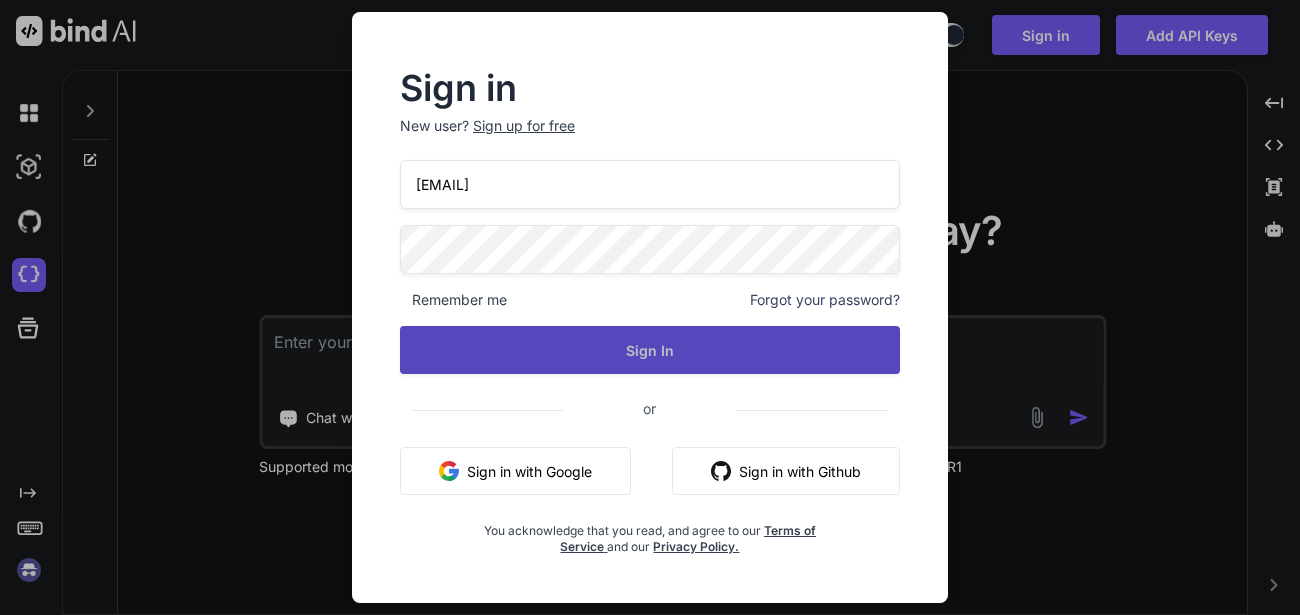 click on "Sign In" at bounding box center [650, 350] 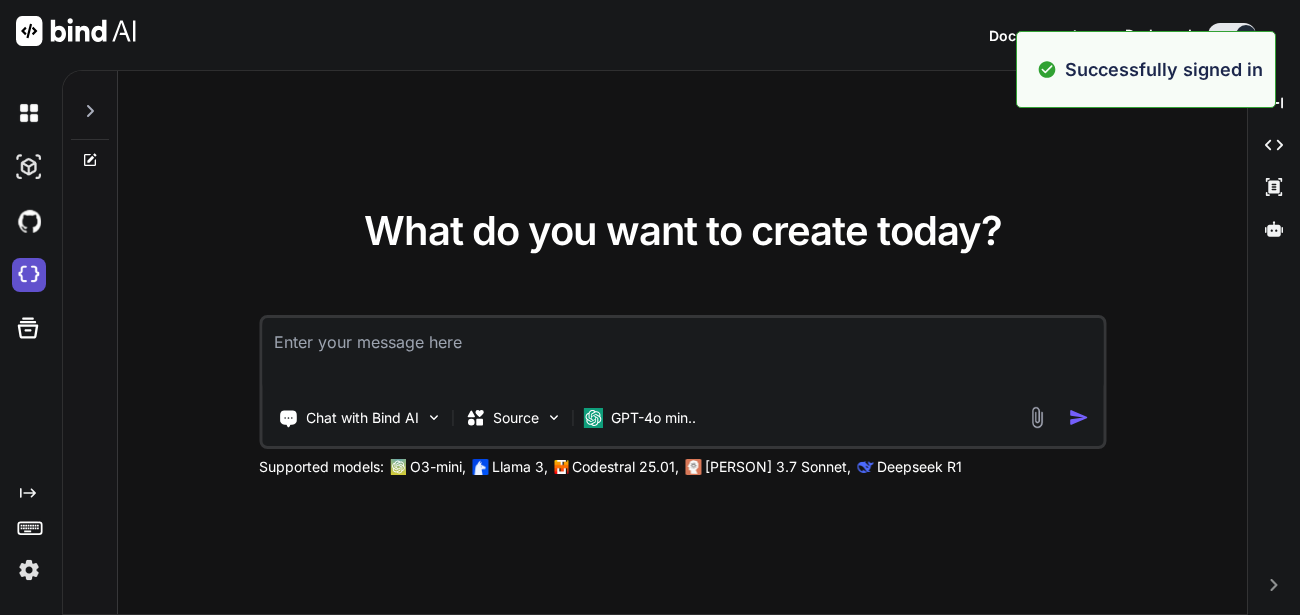 click at bounding box center (29, 275) 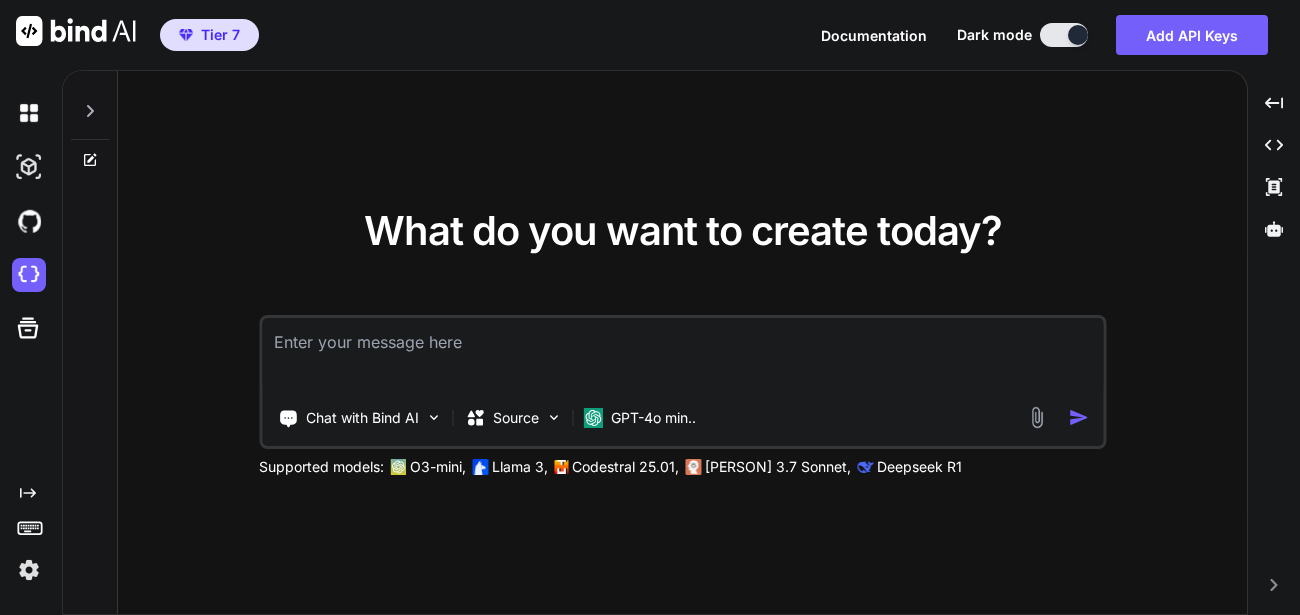 click at bounding box center (29, 570) 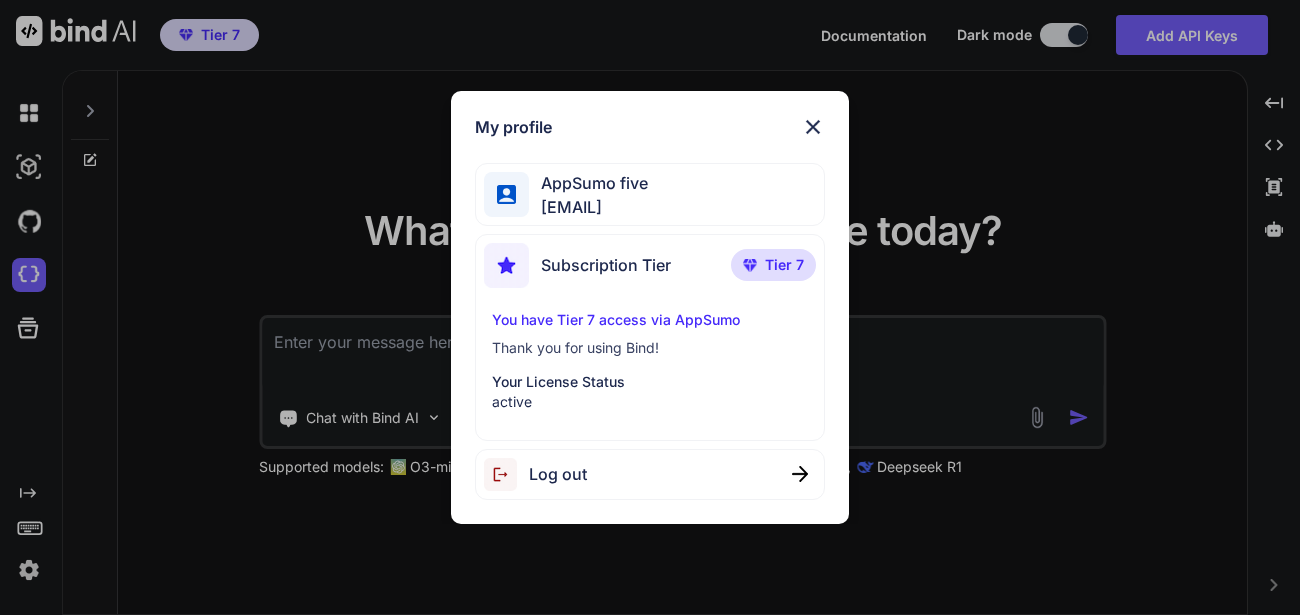 click on "Log out" at bounding box center [649, 474] 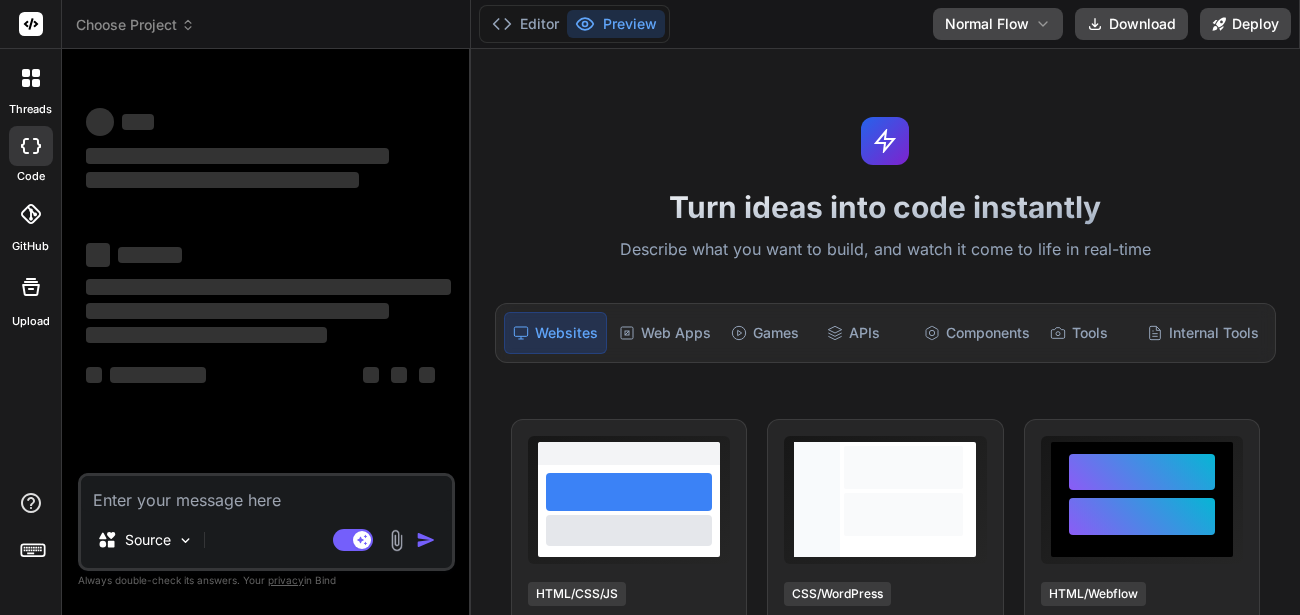 scroll, scrollTop: 0, scrollLeft: 0, axis: both 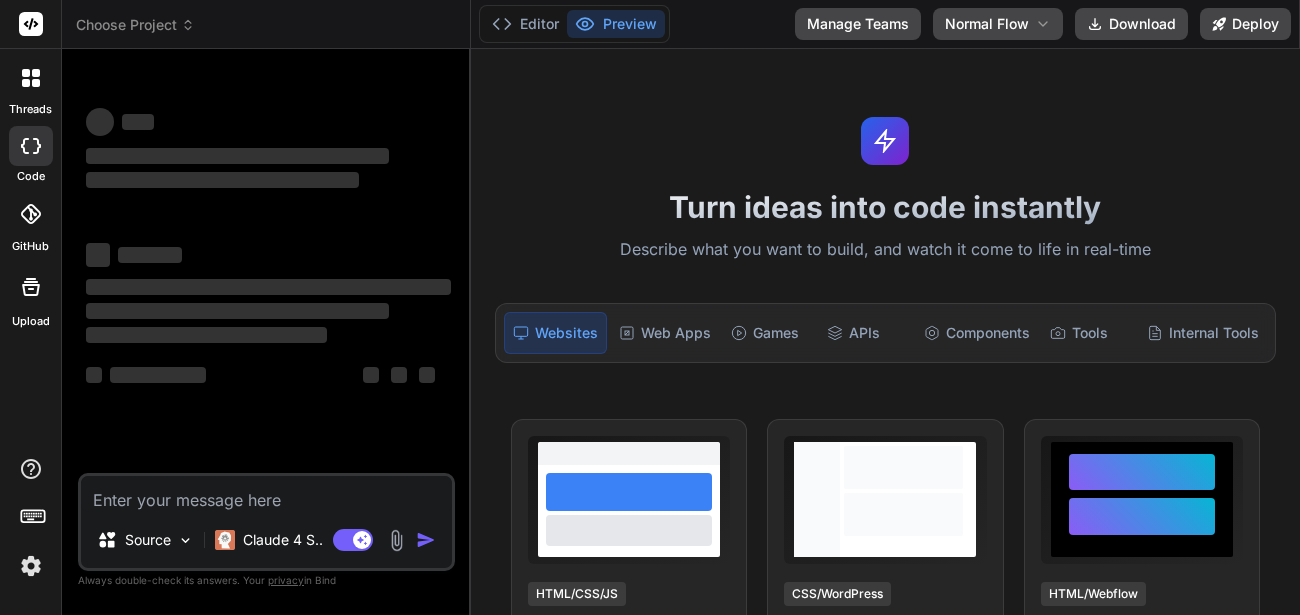 type on "x" 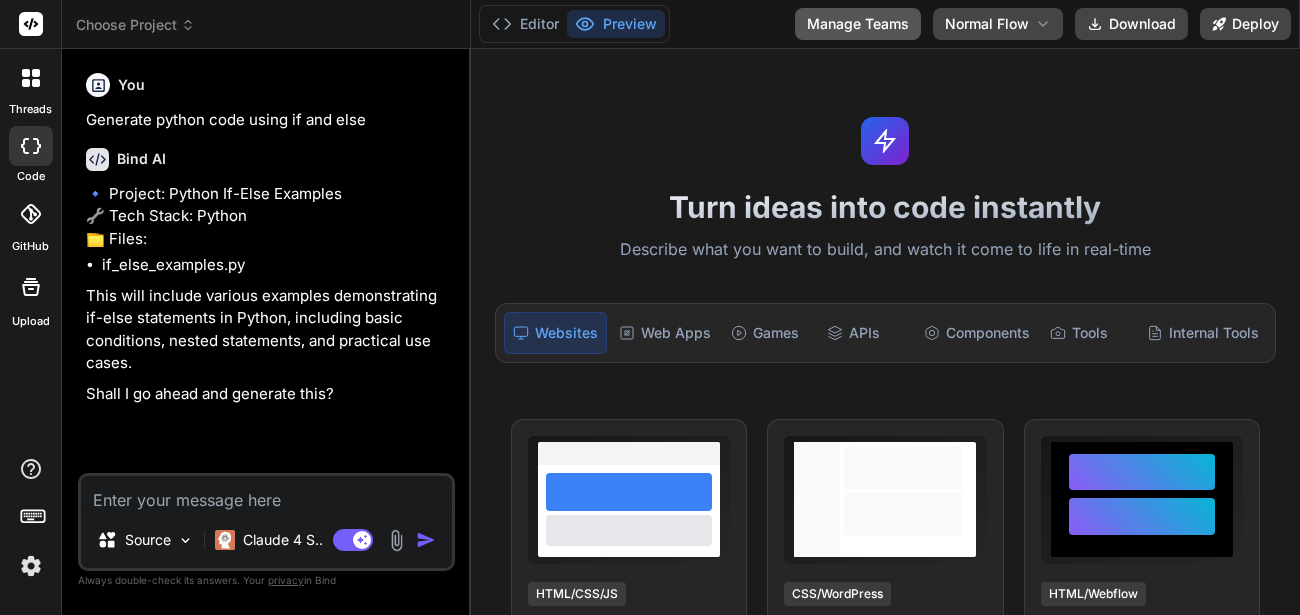 click on "Manage Teams" at bounding box center (858, 24) 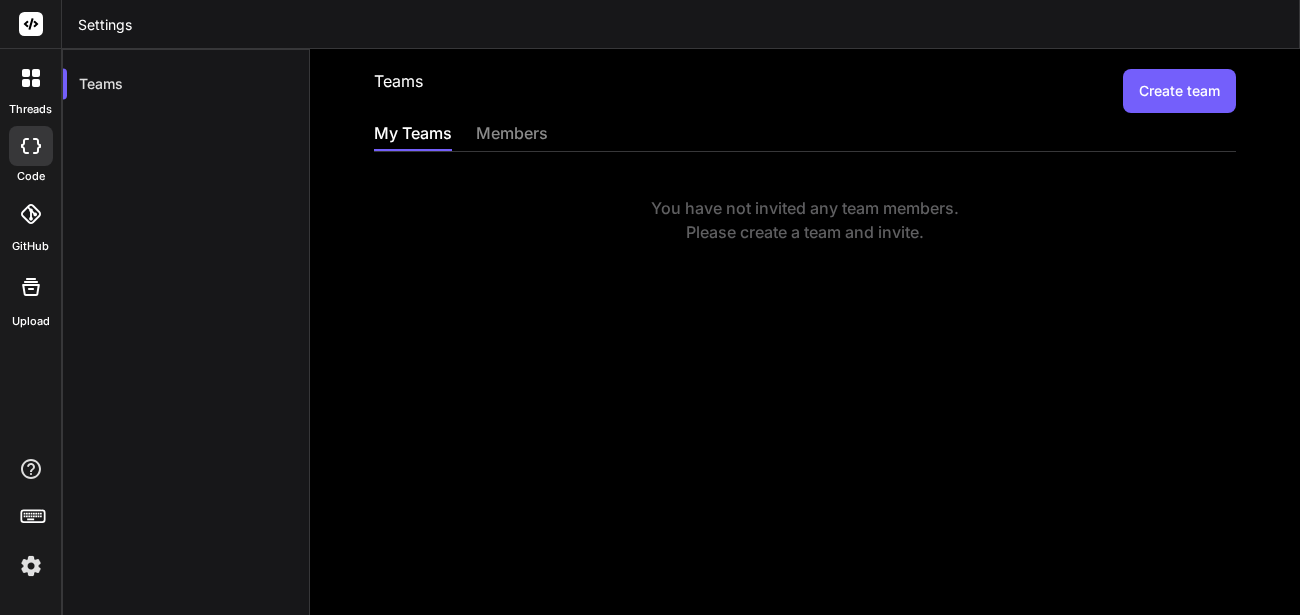 click on "Teams Create team My Teams members You have not invited any team members.  Please create a team and invite." at bounding box center (805, 356) 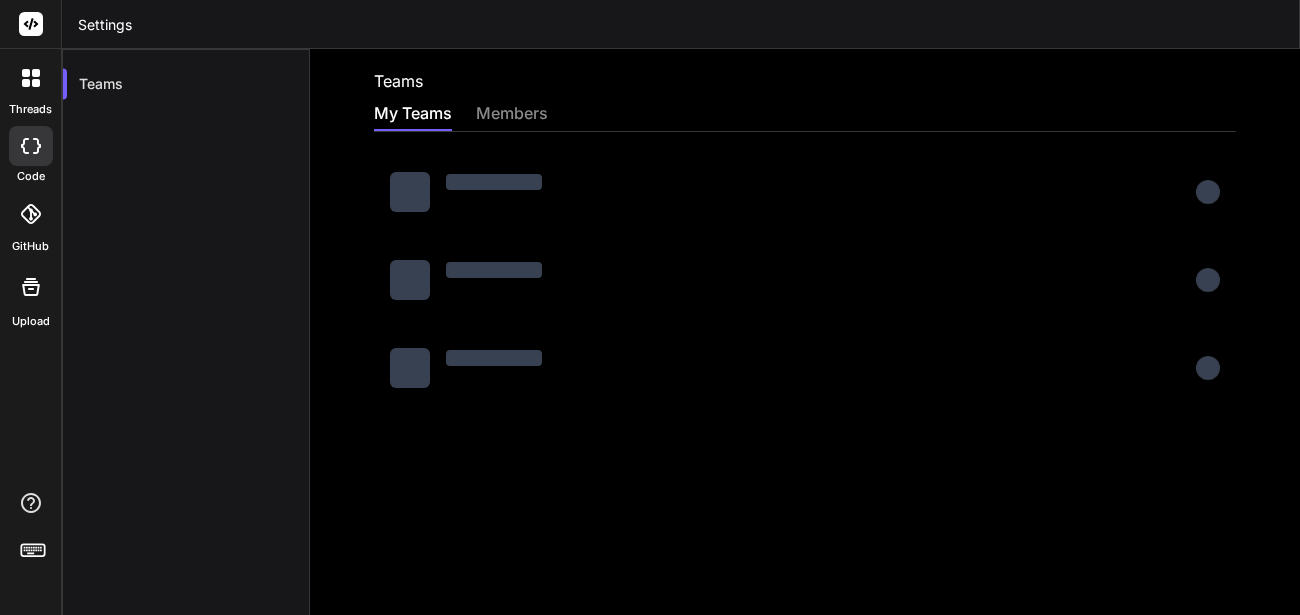 scroll, scrollTop: 0, scrollLeft: 0, axis: both 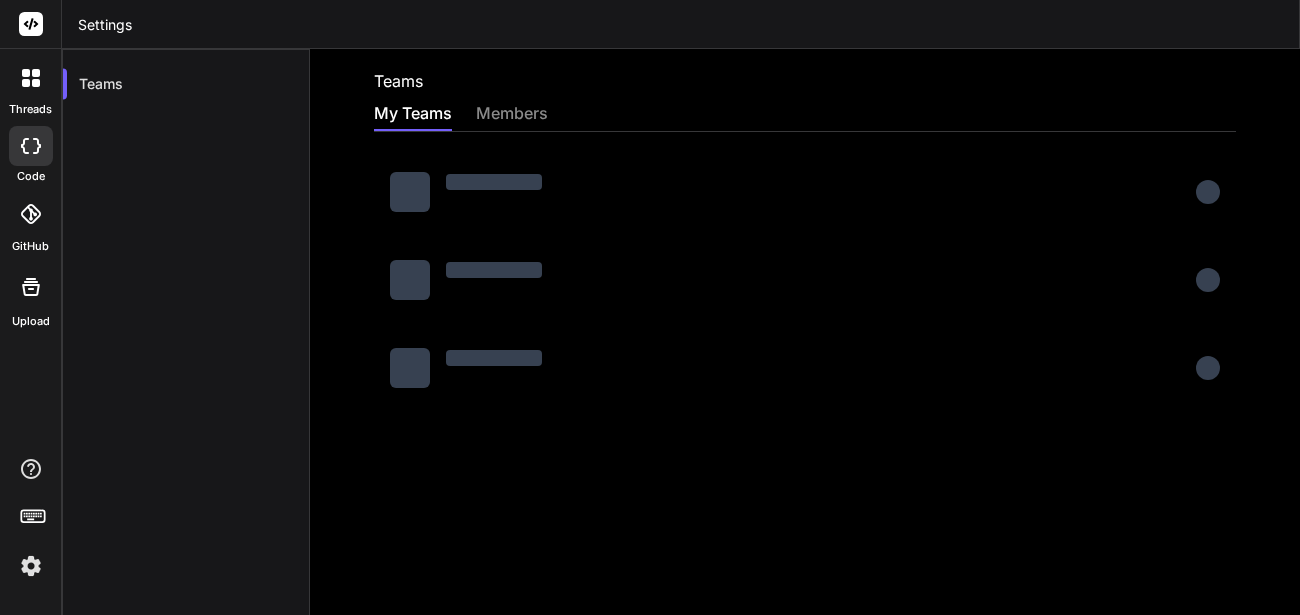 click at bounding box center [31, 566] 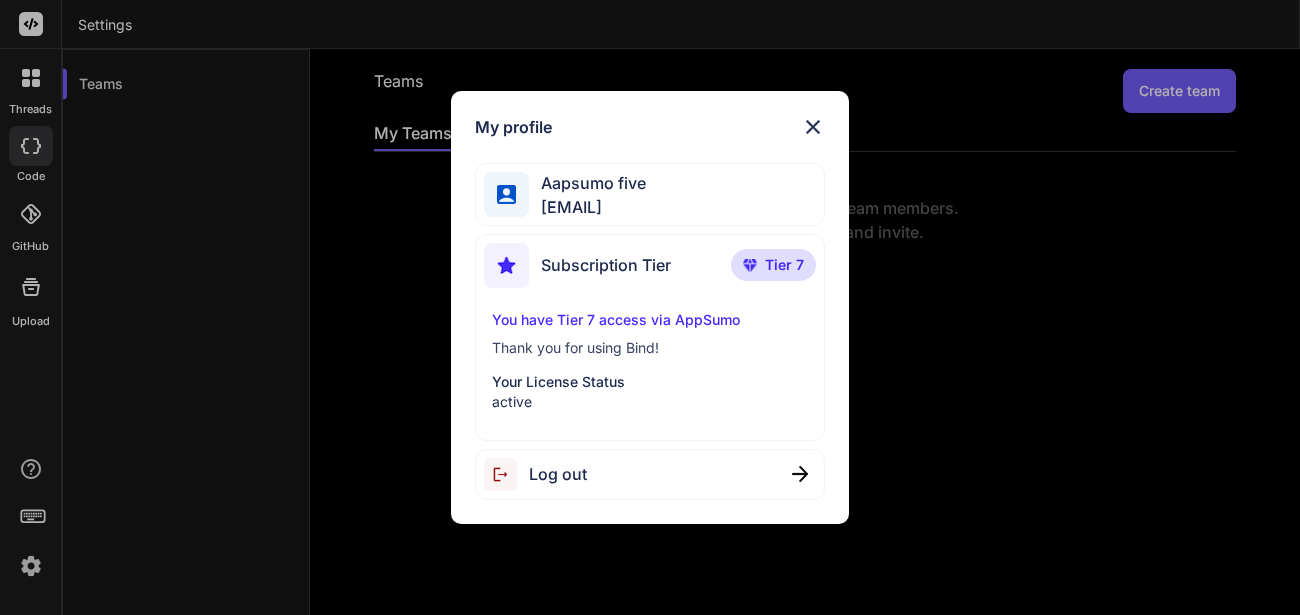 click at bounding box center (813, 127) 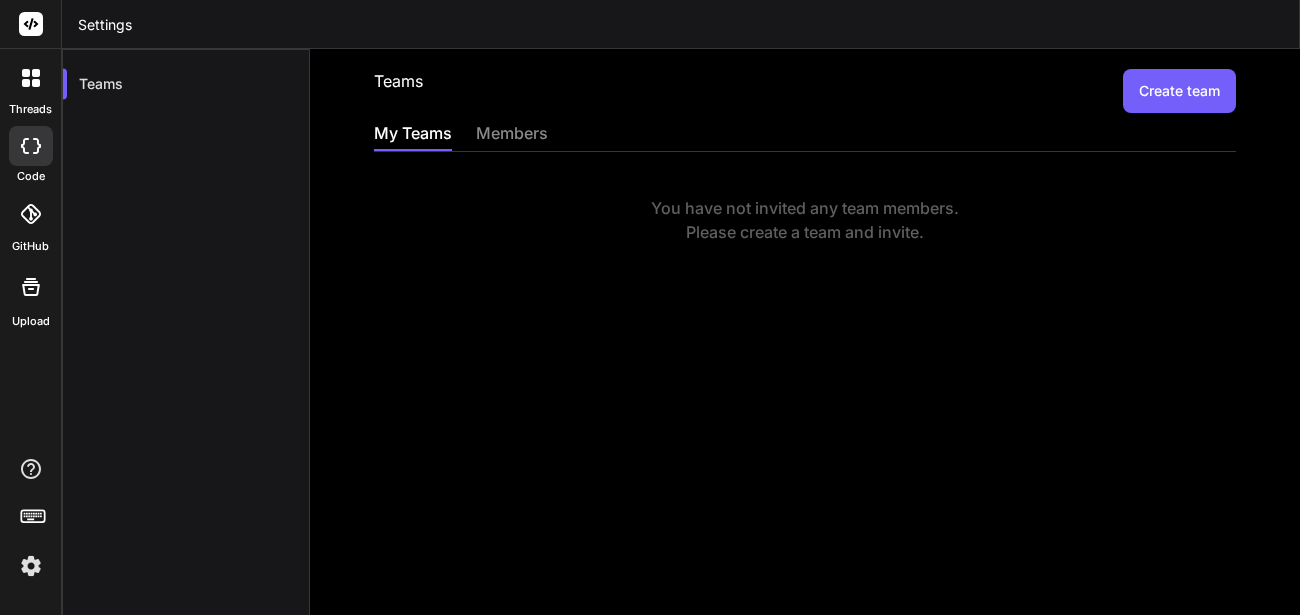 click on "Create team" at bounding box center [1179, 91] 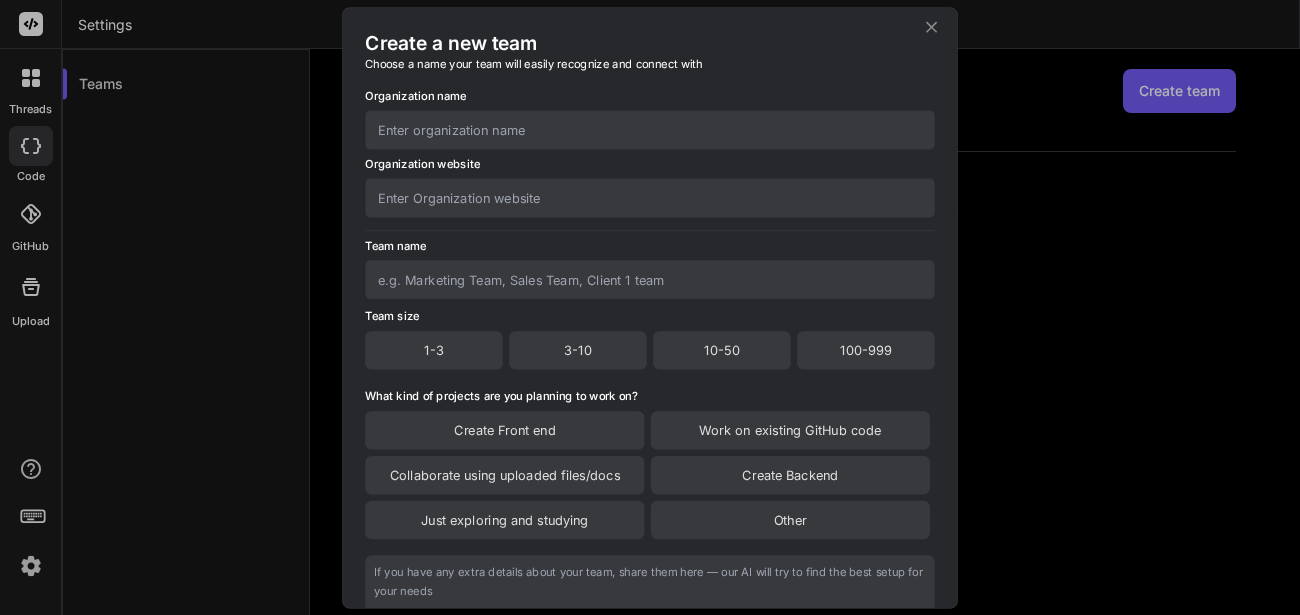 click at bounding box center (650, 129) 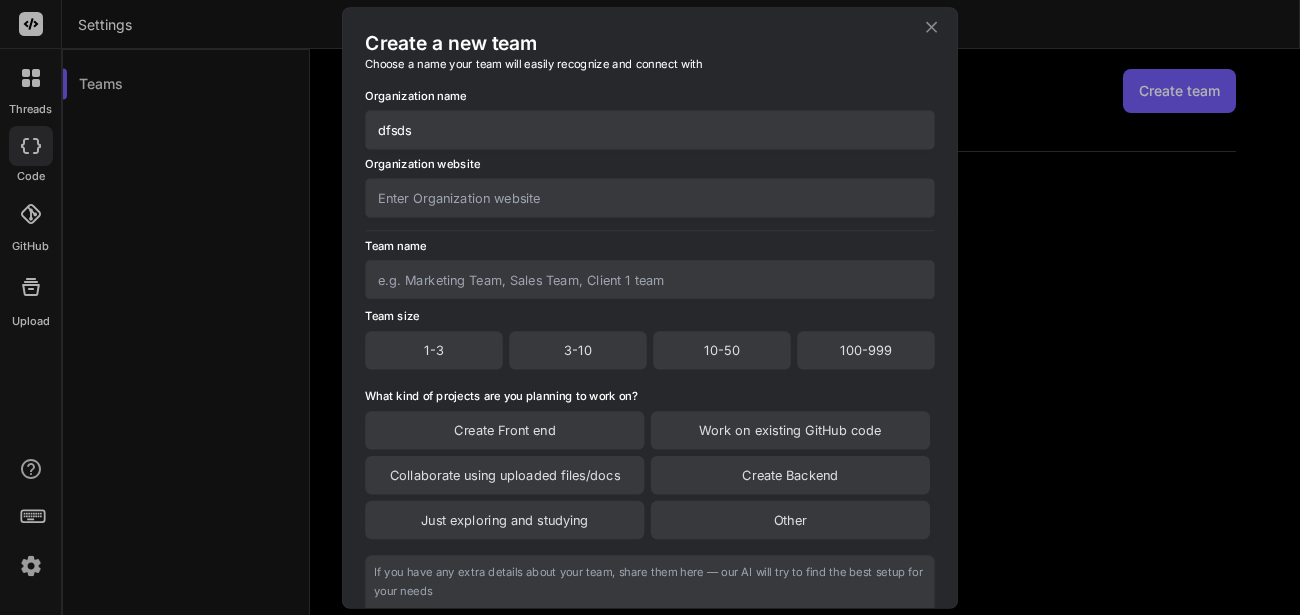 type on "dfsds" 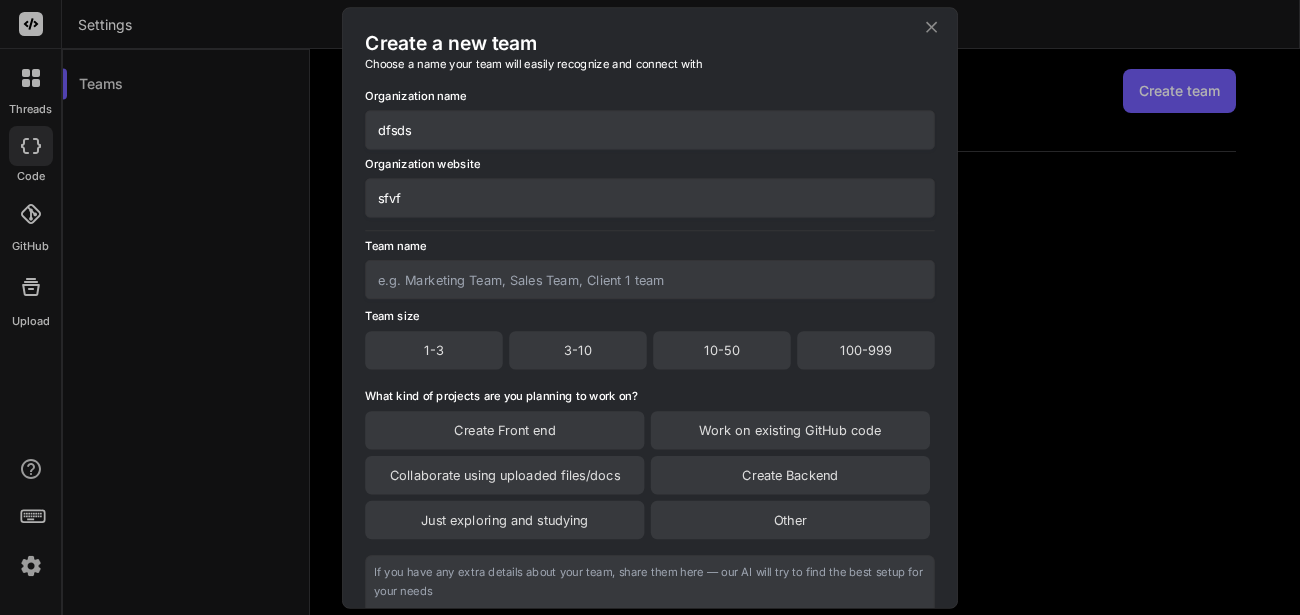 type on "sfvf" 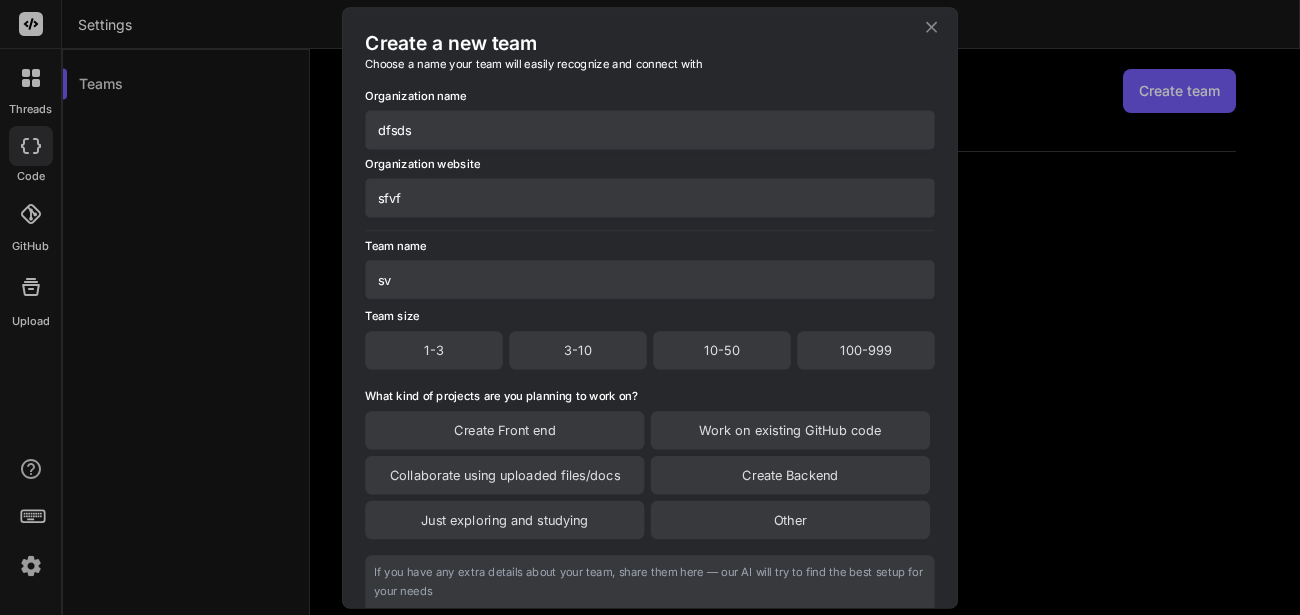 type on "sv" 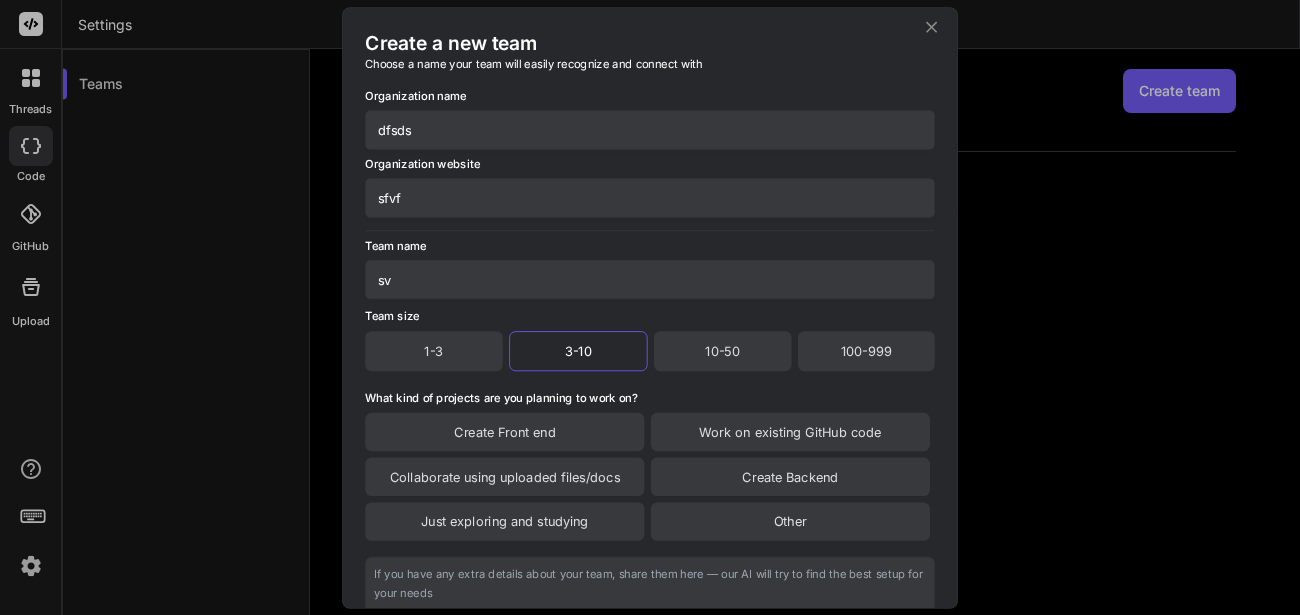 click on "Work on existing GitHub code" at bounding box center (790, 431) 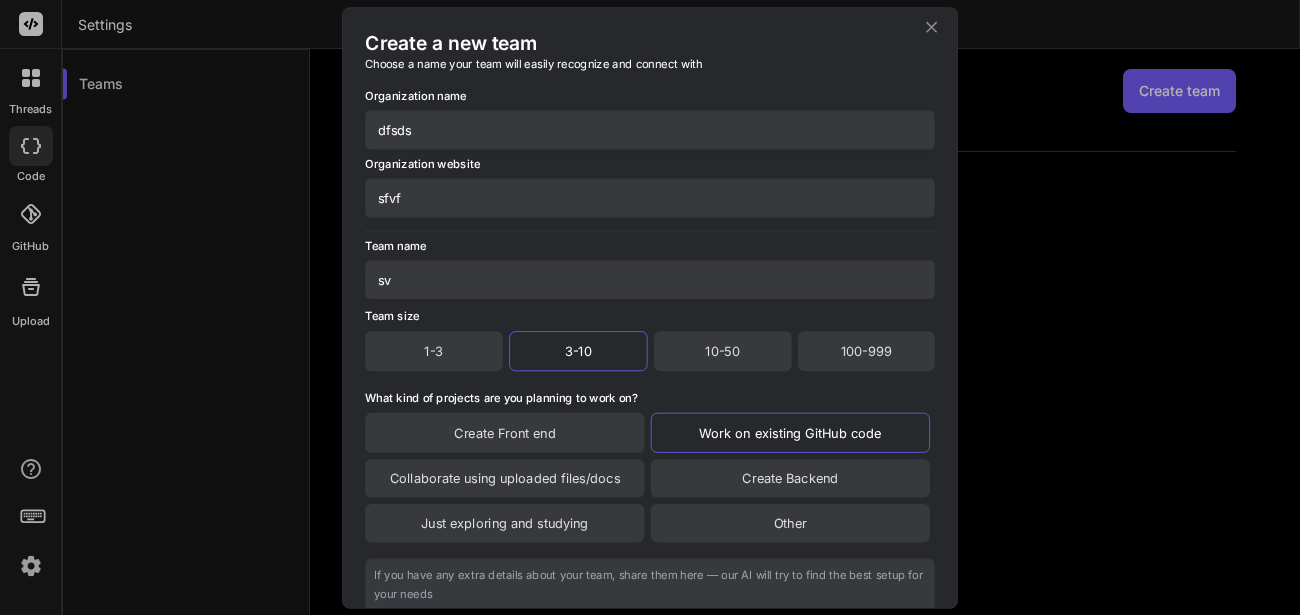 scroll, scrollTop: 170, scrollLeft: 0, axis: vertical 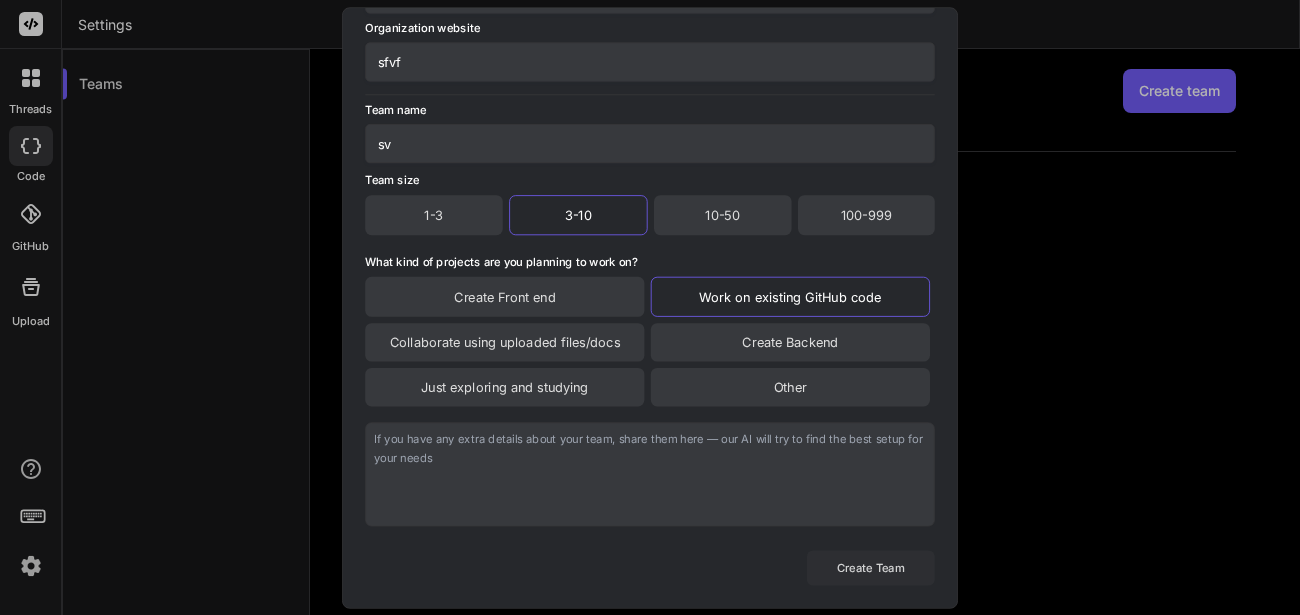 click on "Create Team" at bounding box center (871, 567) 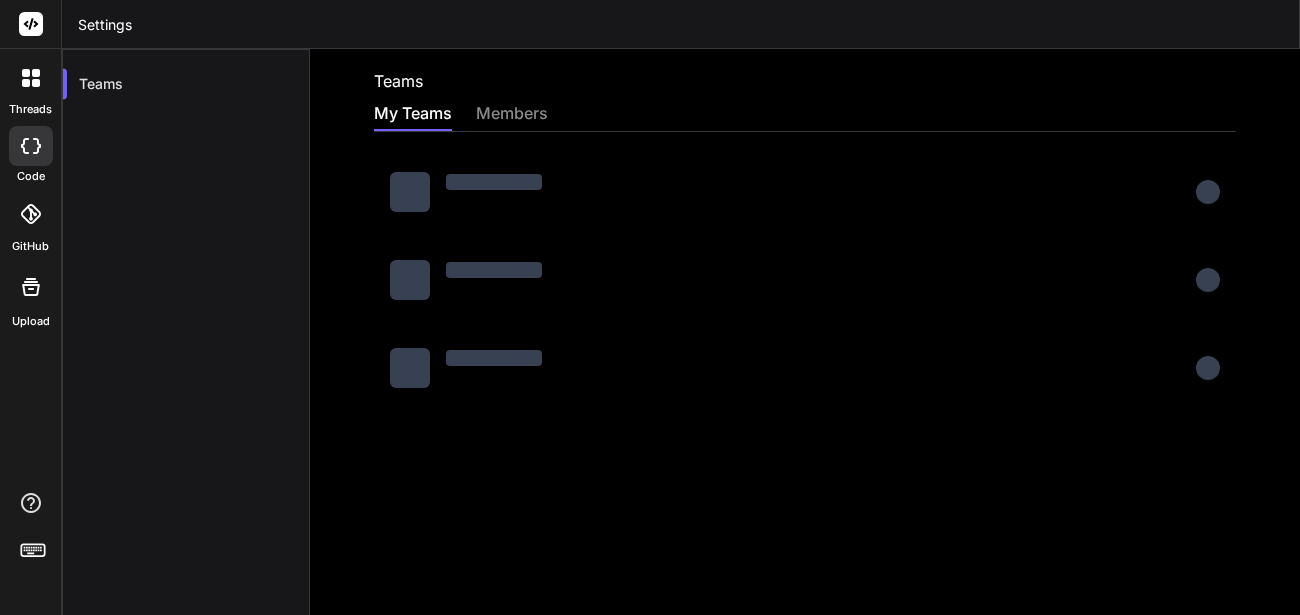 scroll, scrollTop: 0, scrollLeft: 0, axis: both 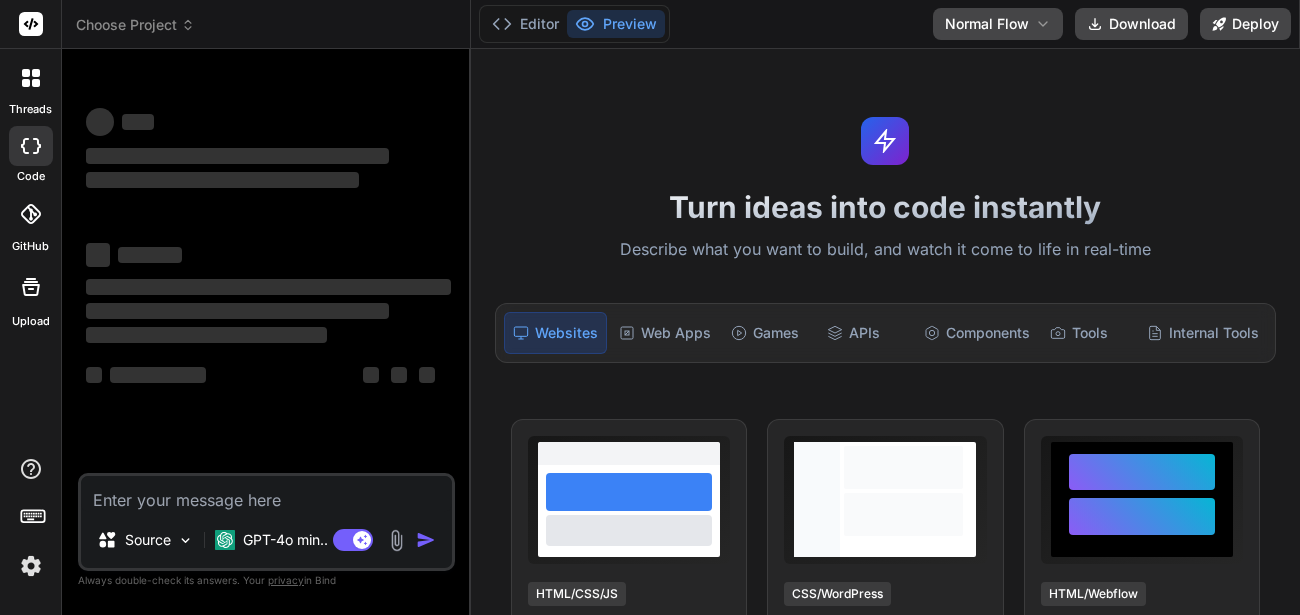 type on "x" 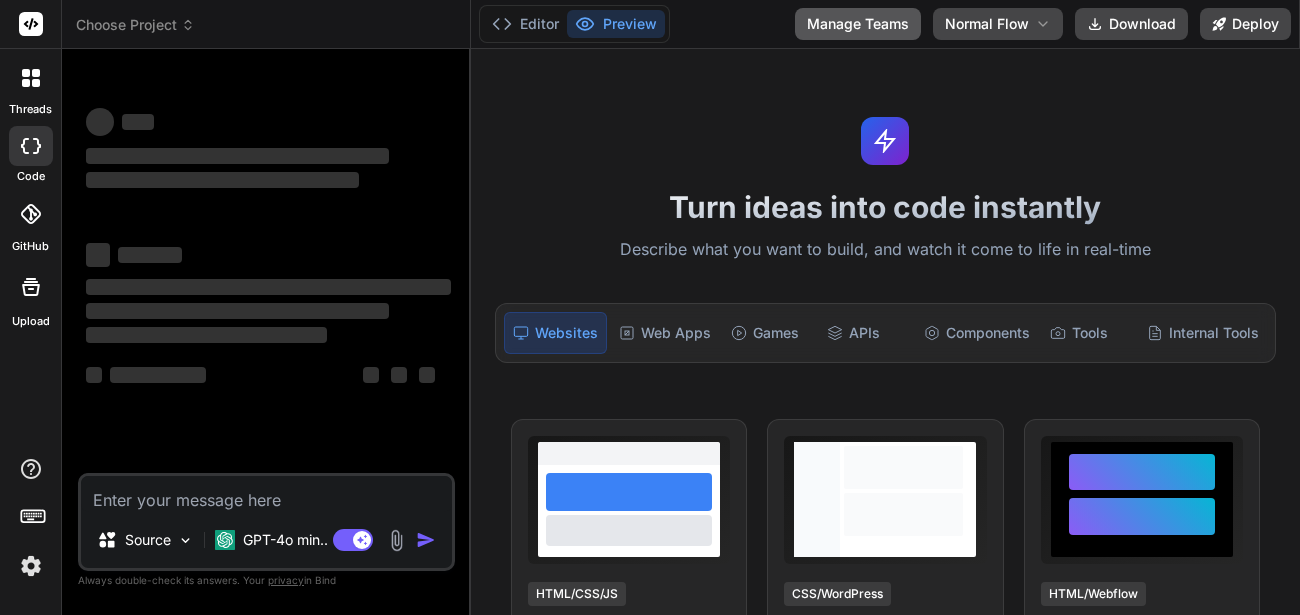 click on "Manage Teams" at bounding box center (858, 24) 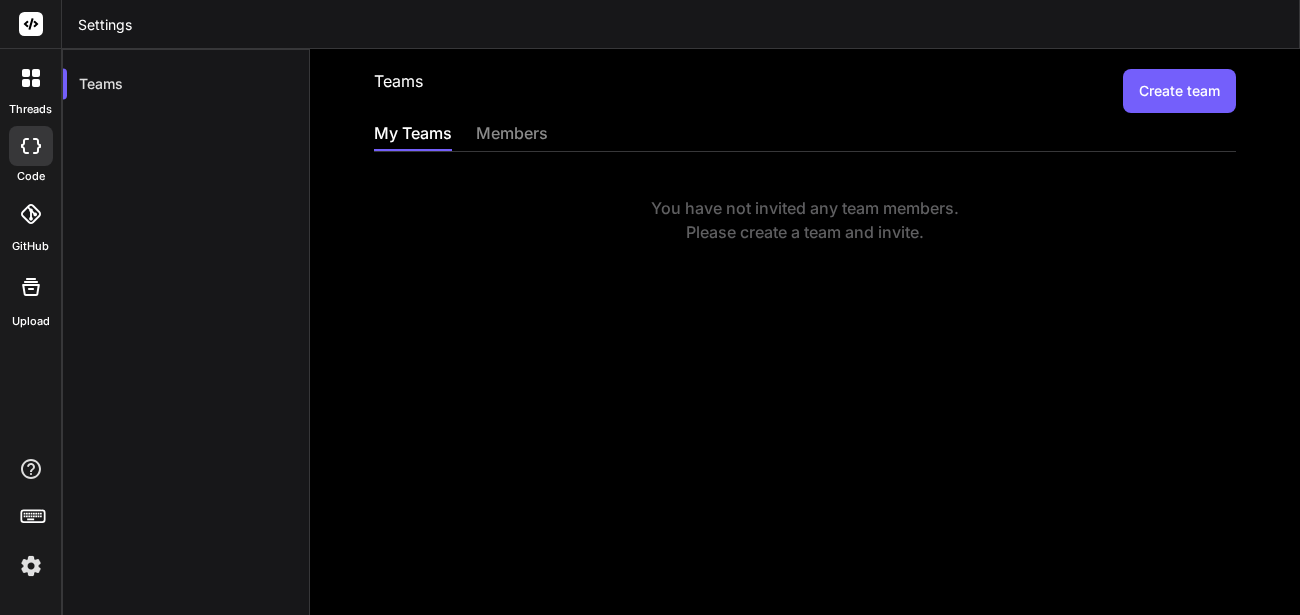 drag, startPoint x: 639, startPoint y: 205, endPoint x: 959, endPoint y: 251, distance: 323.28934 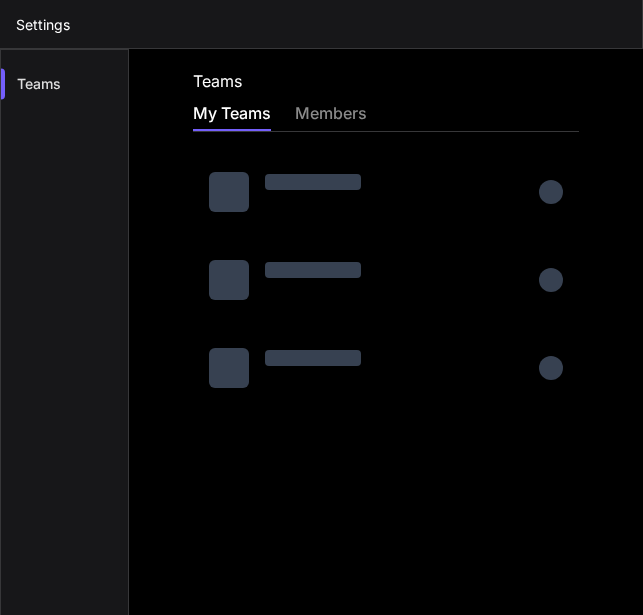 scroll, scrollTop: 0, scrollLeft: 0, axis: both 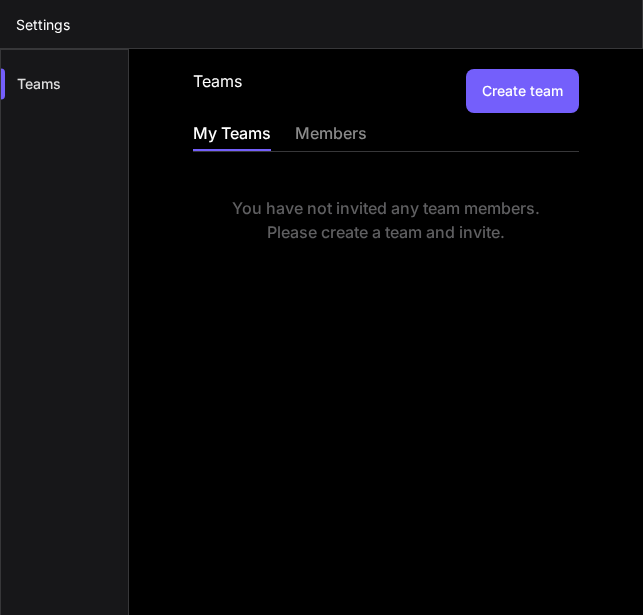 click on "Create team" at bounding box center (522, 91) 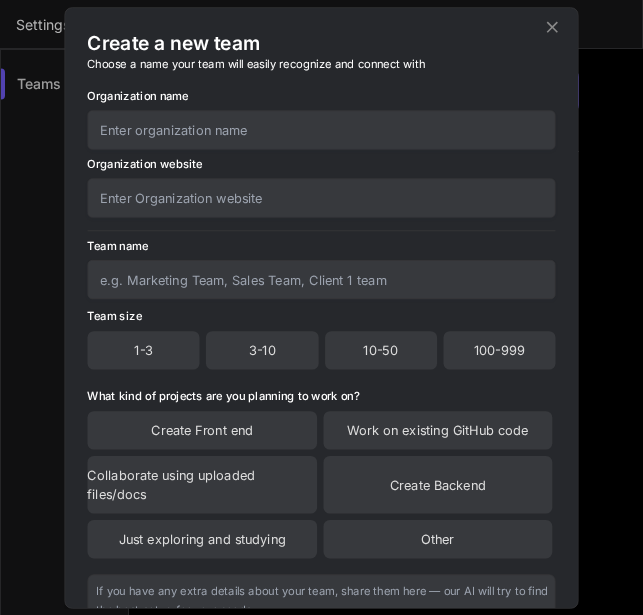 click at bounding box center [321, 129] 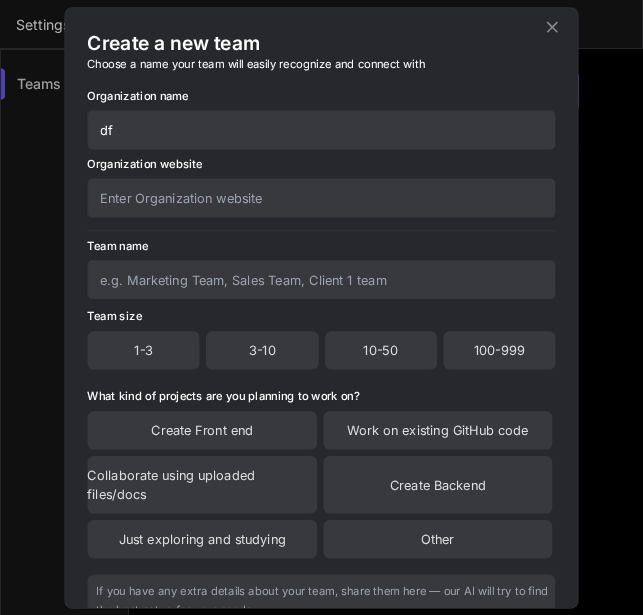type on "df" 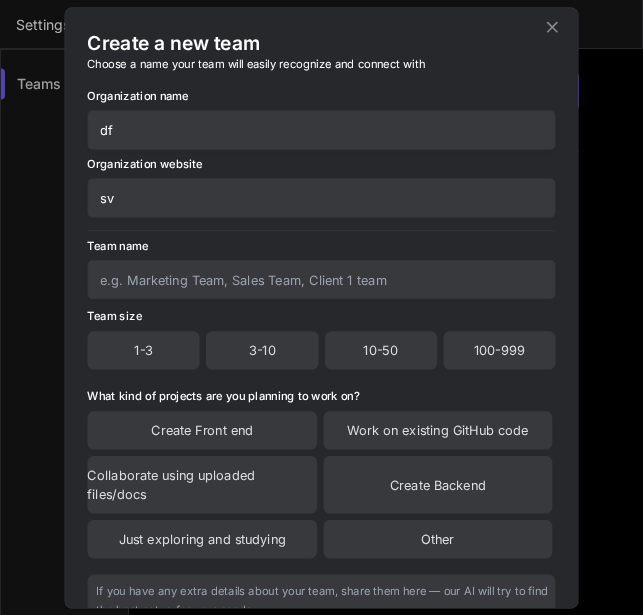 type on "sv" 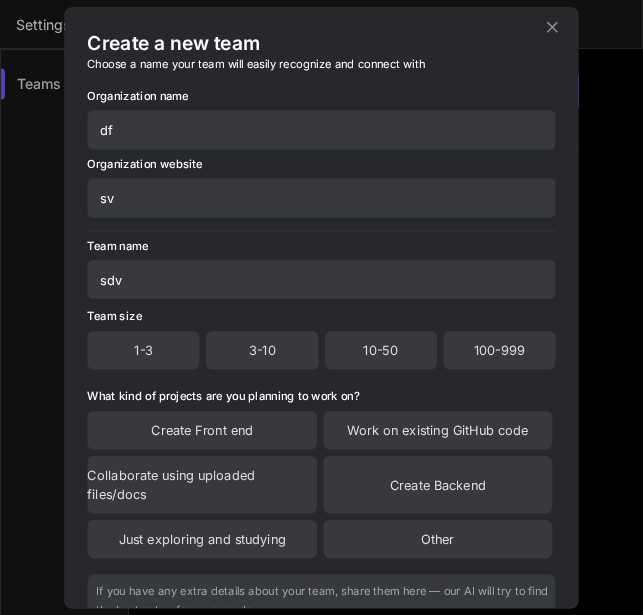 type on "sdv" 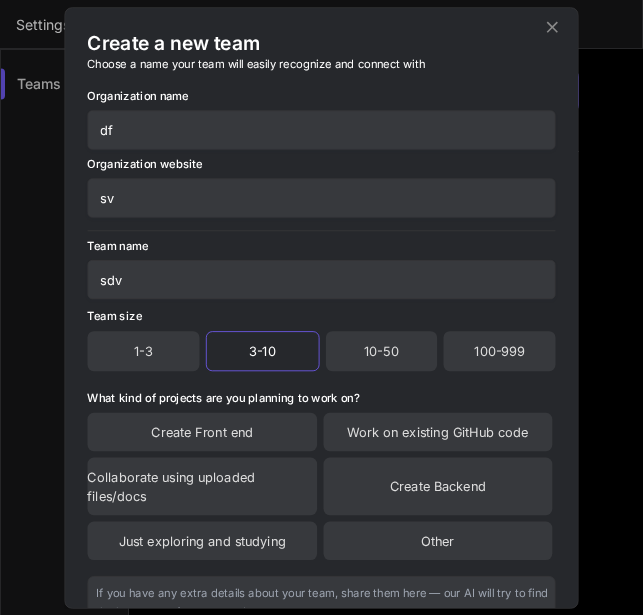 click on "Create Backend" at bounding box center (437, 486) 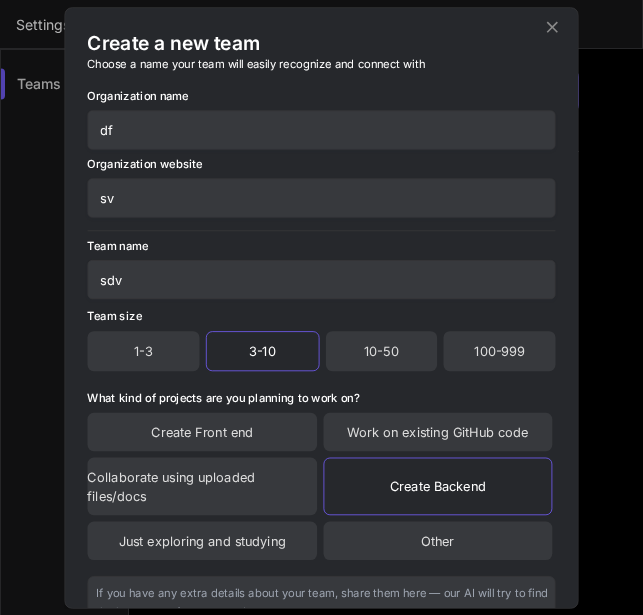 scroll, scrollTop: 170, scrollLeft: 0, axis: vertical 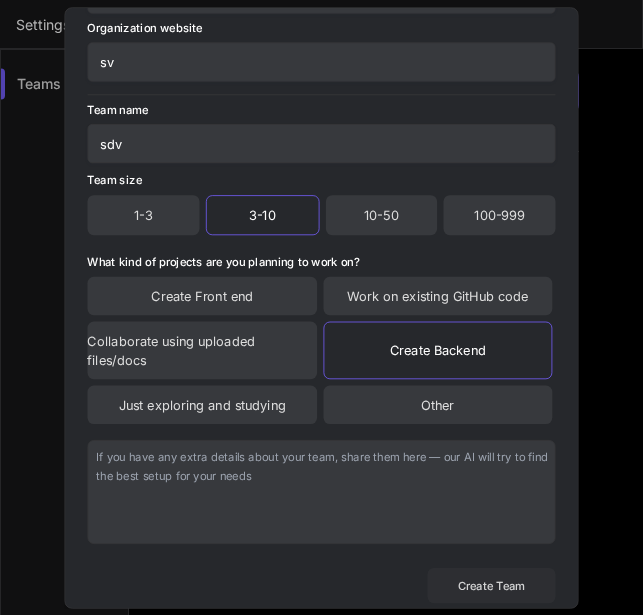 click on "Create Team" at bounding box center [492, 585] 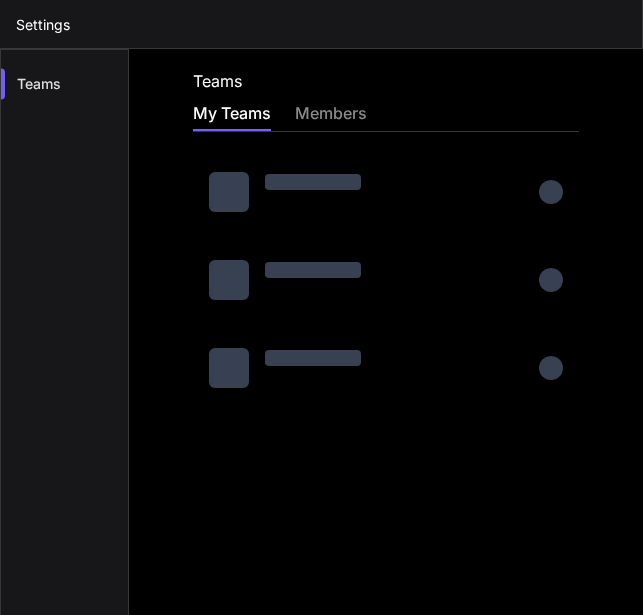 scroll, scrollTop: 0, scrollLeft: 0, axis: both 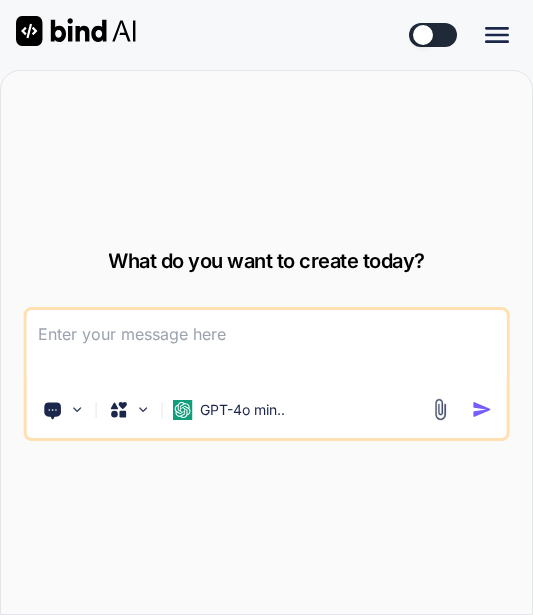 click on "Documentation Created with Pixso." at bounding box center (463, 35) 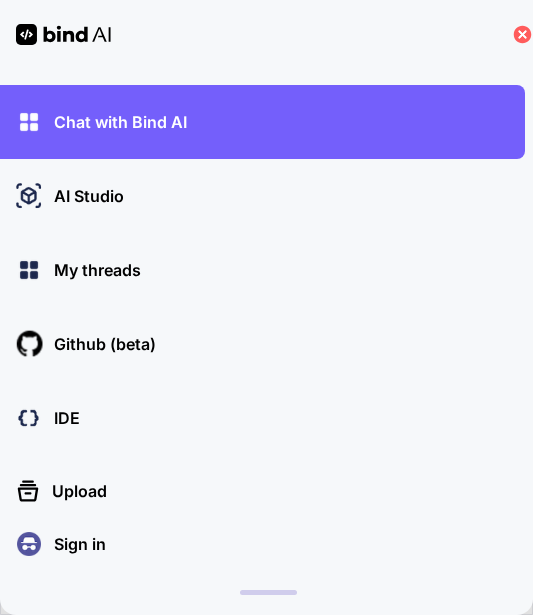click on "Sign in" at bounding box center (76, 544) 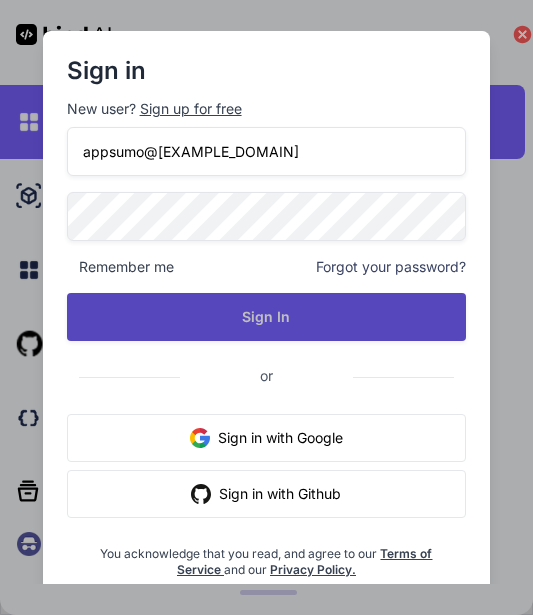 click on "Sign In" at bounding box center [267, 317] 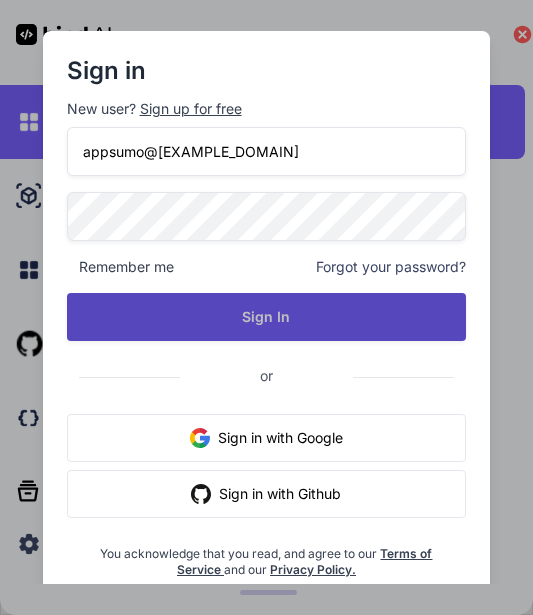 click on "Sign In" at bounding box center (267, 317) 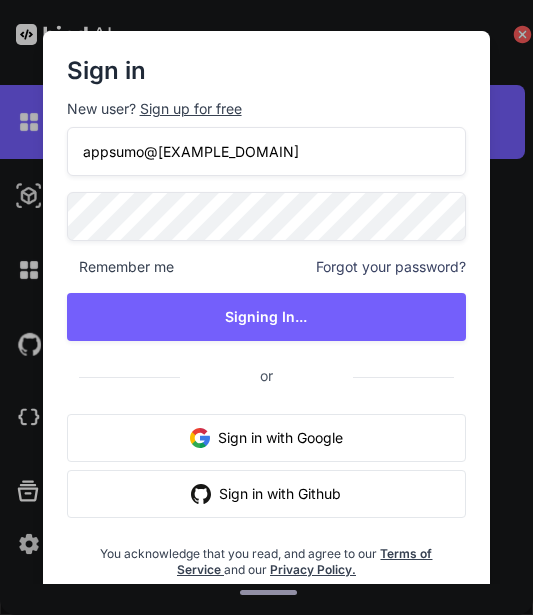 type on "x" 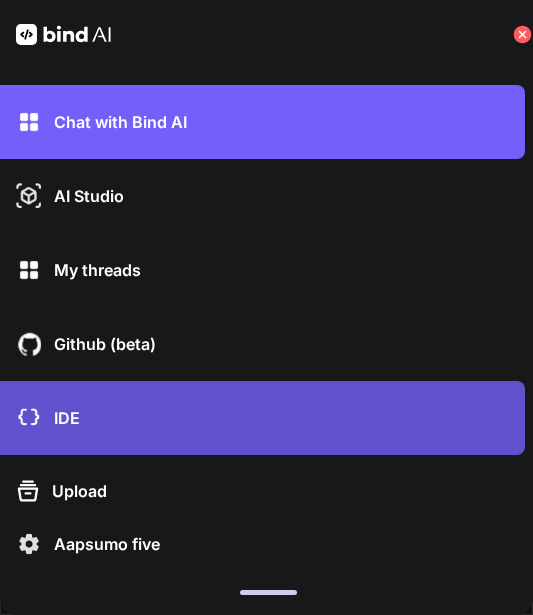 click on "IDE" at bounding box center (63, 418) 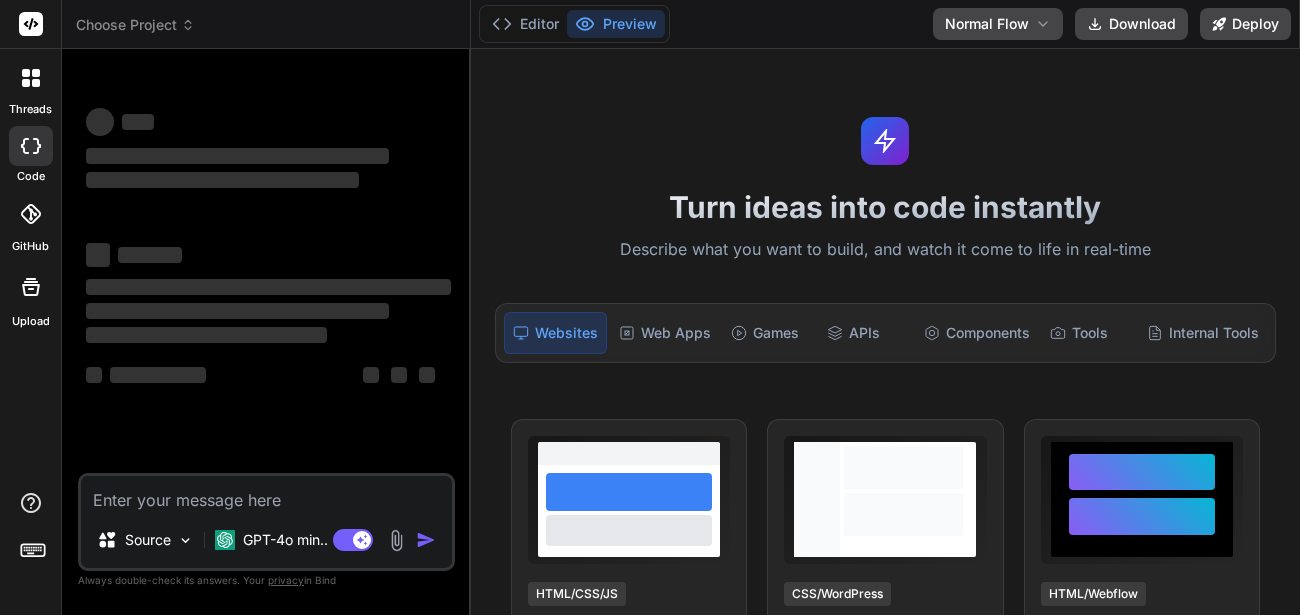 scroll, scrollTop: 0, scrollLeft: 0, axis: both 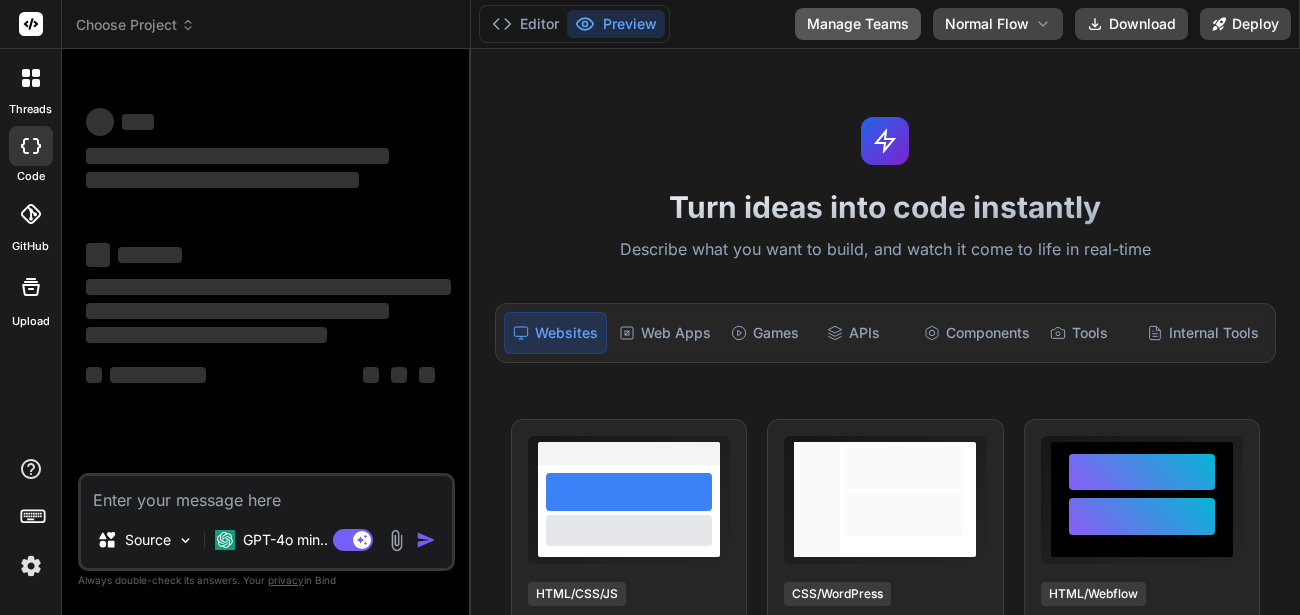 type on "x" 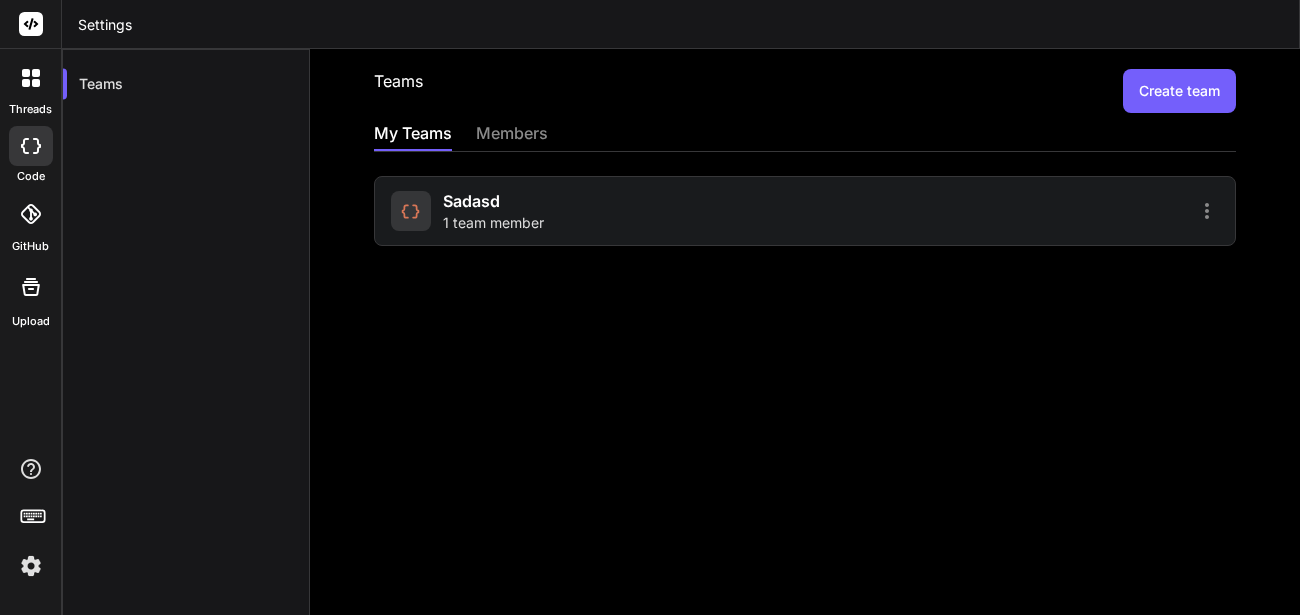 click on "sadasd 1 team member" at bounding box center [595, 211] 